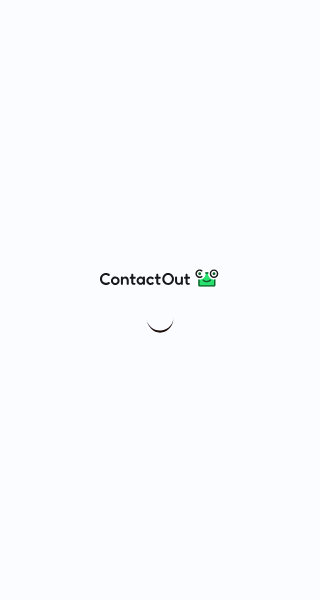 scroll, scrollTop: 0, scrollLeft: 0, axis: both 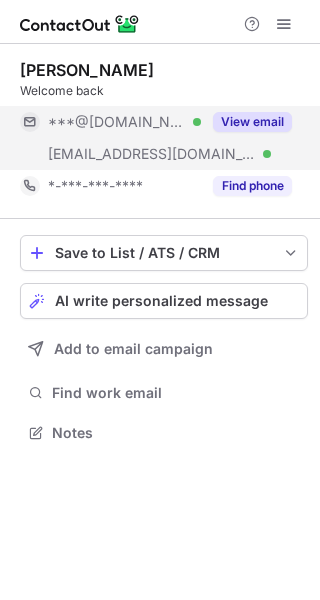 click on "View email" at bounding box center (246, 122) 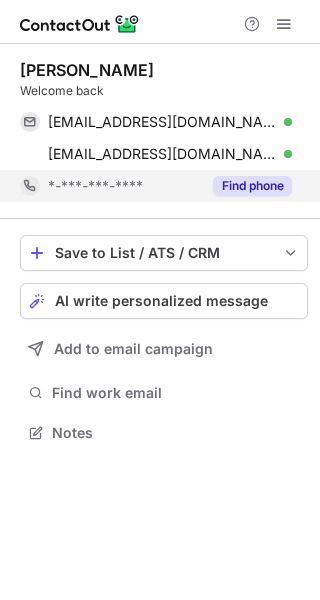 click on "Find phone" at bounding box center [252, 186] 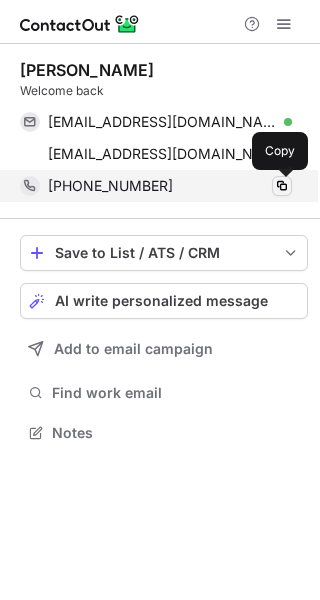click at bounding box center (282, 186) 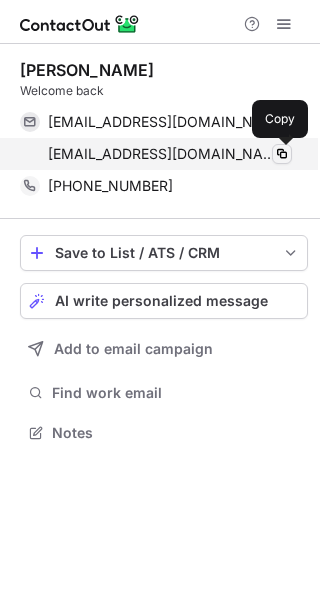 click at bounding box center [282, 154] 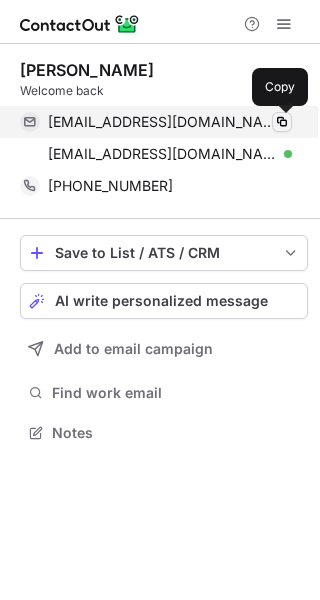 click at bounding box center [282, 122] 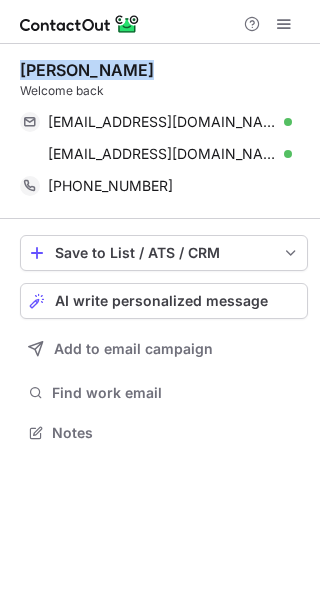drag, startPoint x: 145, startPoint y: 63, endPoint x: 19, endPoint y: 59, distance: 126.06348 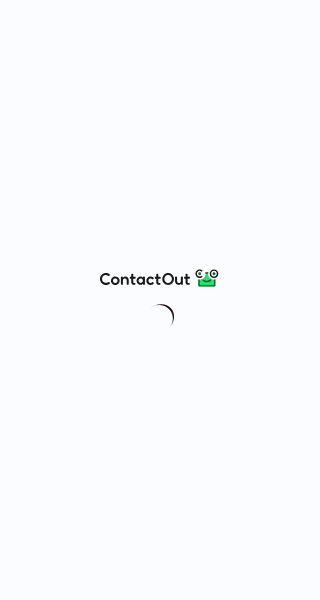 scroll, scrollTop: 0, scrollLeft: 0, axis: both 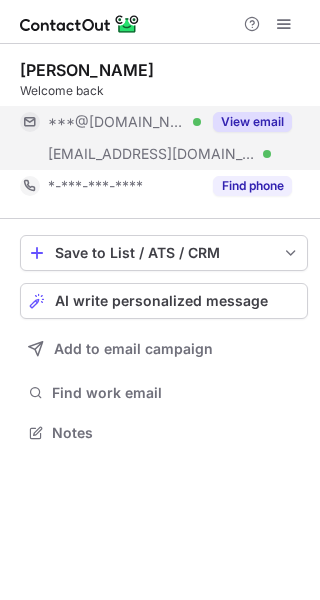 click on "View email" at bounding box center (252, 122) 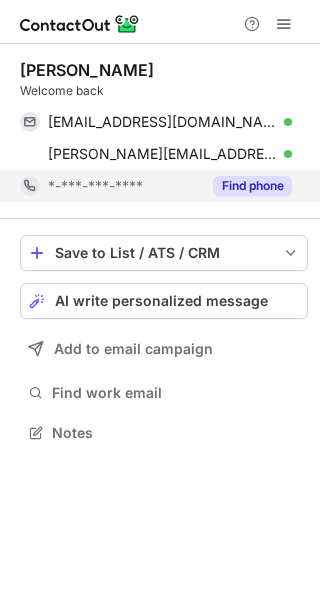 click on "Find phone" at bounding box center [252, 186] 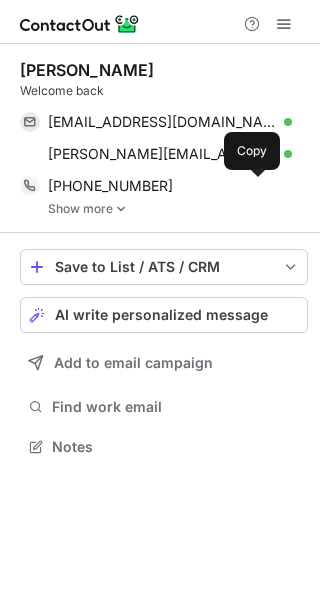 scroll, scrollTop: 10, scrollLeft: 10, axis: both 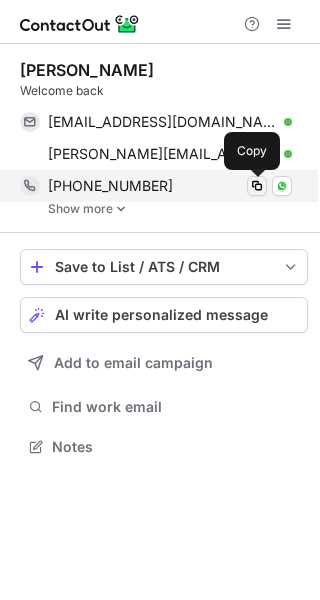 click at bounding box center [257, 186] 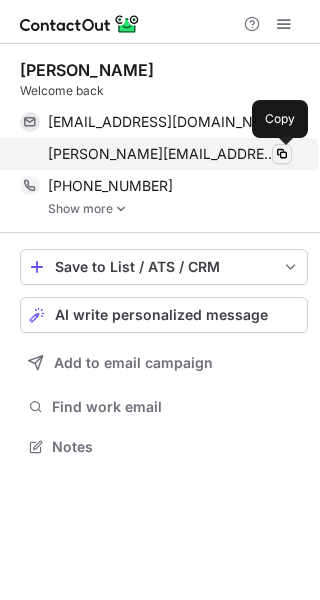 click at bounding box center (282, 154) 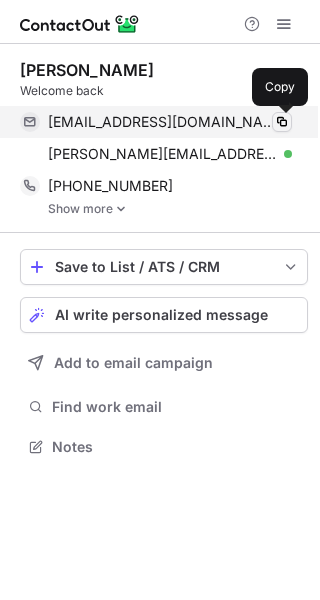 click at bounding box center (282, 122) 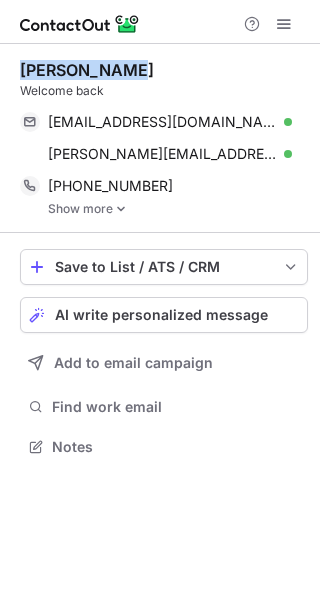 drag, startPoint x: 133, startPoint y: 73, endPoint x: 6, endPoint y: 67, distance: 127.141655 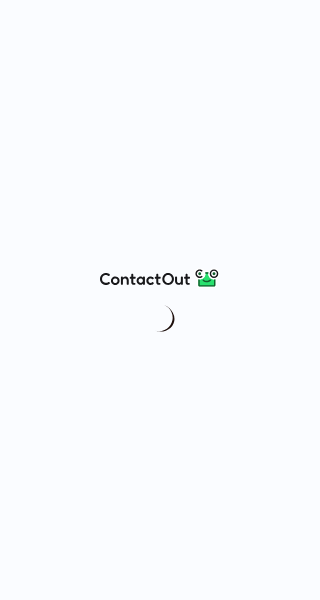 scroll, scrollTop: 0, scrollLeft: 0, axis: both 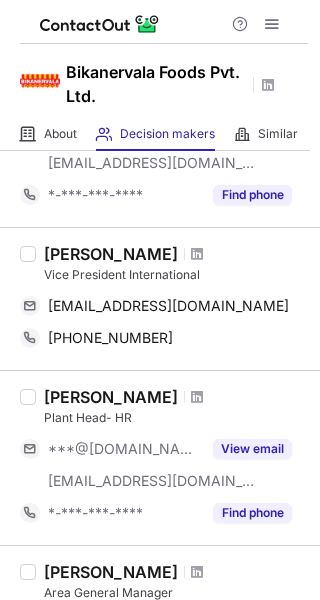 drag, startPoint x: 213, startPoint y: 272, endPoint x: 198, endPoint y: 279, distance: 16.552946 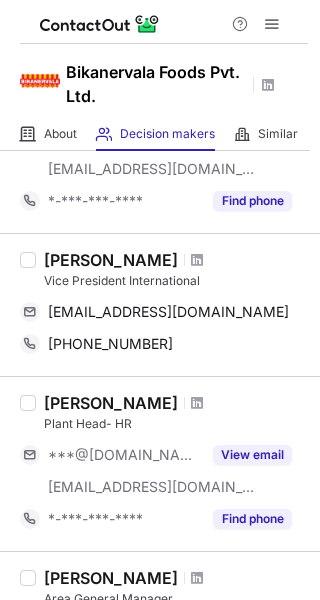 scroll, scrollTop: 515, scrollLeft: 0, axis: vertical 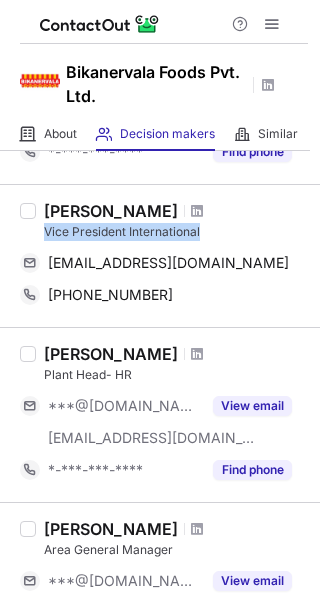 copy on "Vice President International" 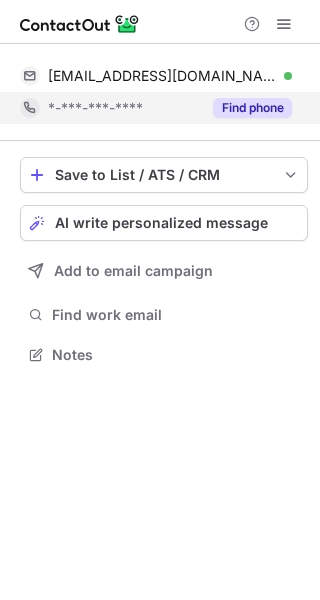 scroll, scrollTop: 0, scrollLeft: 0, axis: both 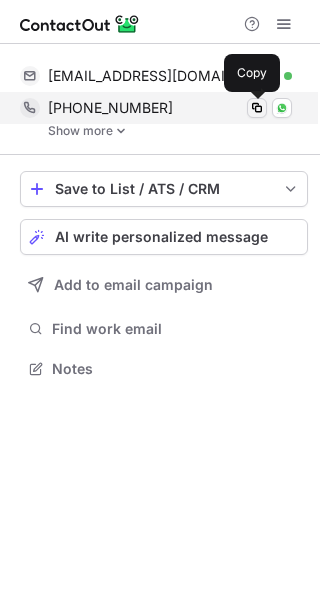 click at bounding box center (257, 108) 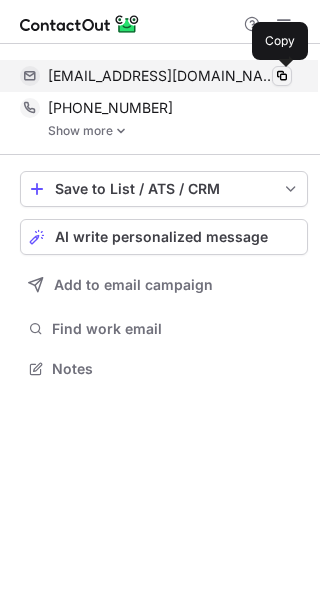 click at bounding box center (282, 76) 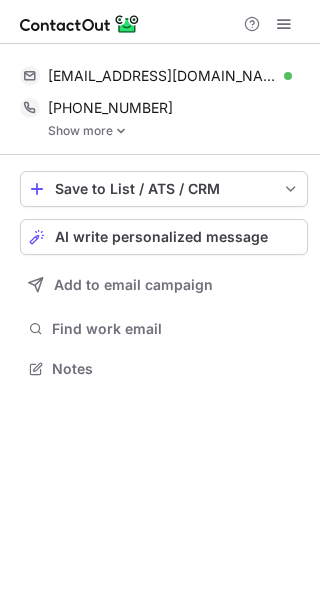 click at bounding box center (121, 131) 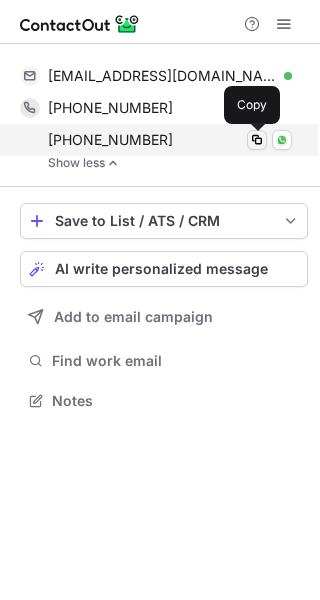 click at bounding box center (257, 140) 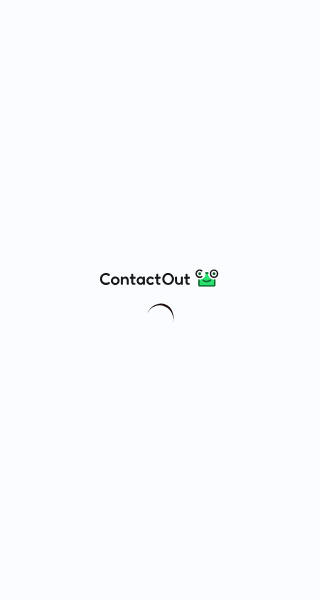 scroll, scrollTop: 0, scrollLeft: 0, axis: both 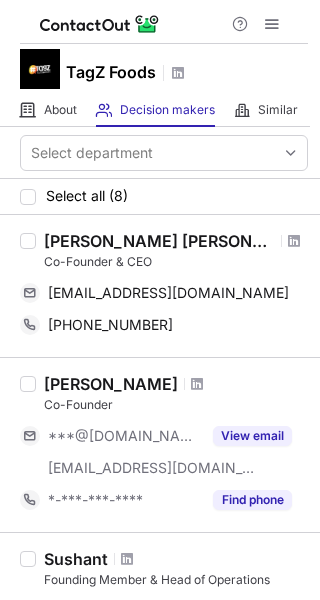 click on "Co-Founder & CEO" at bounding box center [176, 262] 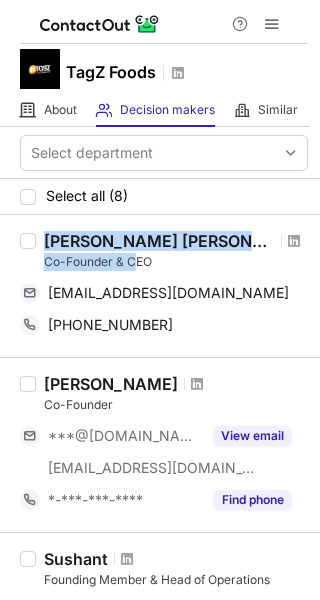 drag, startPoint x: 34, startPoint y: 264, endPoint x: 136, endPoint y: 255, distance: 102.396286 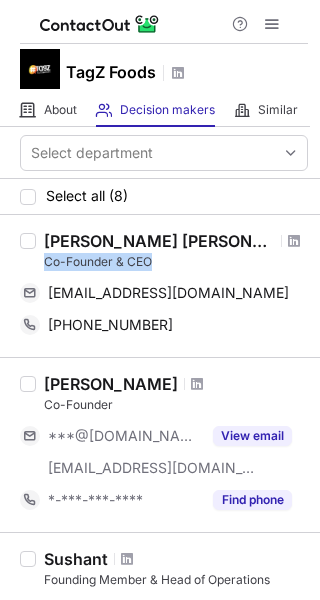 drag, startPoint x: 153, startPoint y: 254, endPoint x: 37, endPoint y: 263, distance: 116.34862 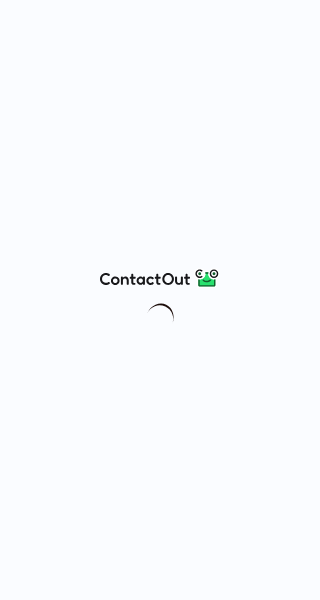 scroll, scrollTop: 0, scrollLeft: 0, axis: both 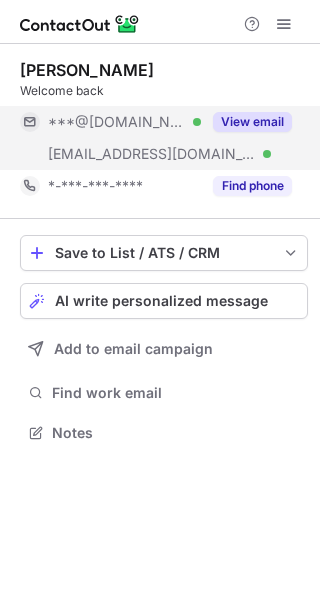 click on "View email" at bounding box center (252, 122) 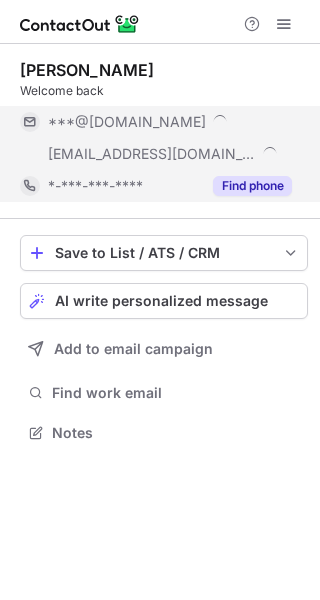 click on "Find phone" at bounding box center (252, 186) 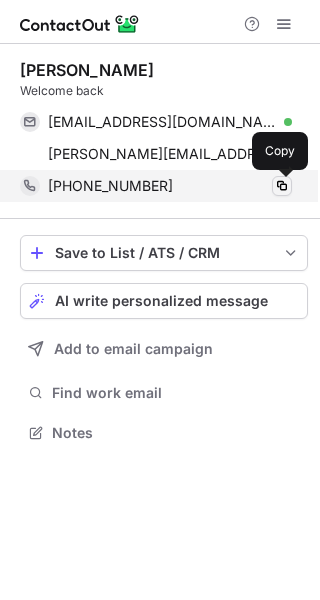 click at bounding box center (282, 186) 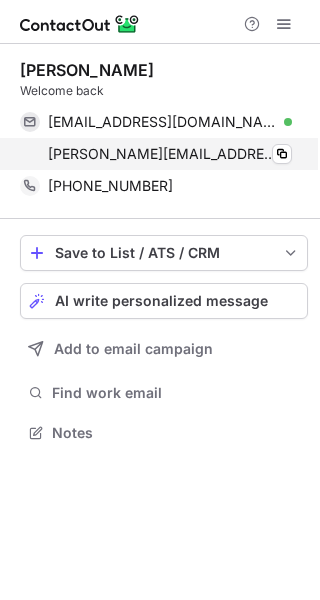 click on "meghana.narayan@slurrpfarm.com Verified Copy" at bounding box center (156, 154) 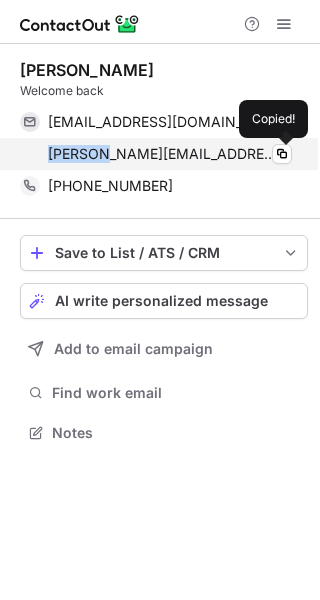 click on "meghana.narayan@slurrpfarm.com Verified Copied!" at bounding box center [156, 154] 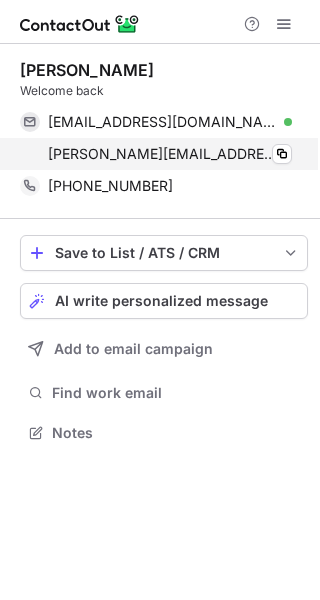click on "meghana.narayan@slurrpfarm.com Verified Copy" at bounding box center (156, 154) 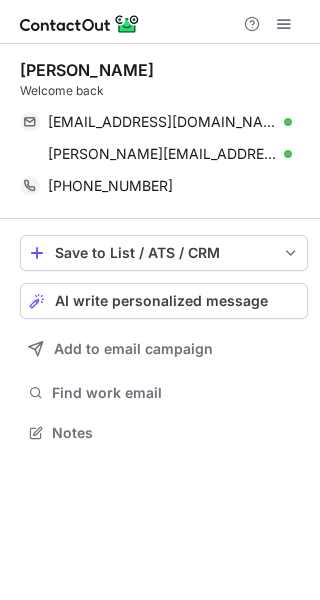 click on "+15124310199 Copy" at bounding box center (164, 186) 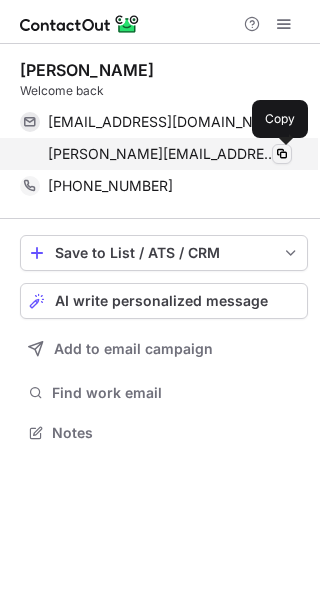 click at bounding box center [282, 154] 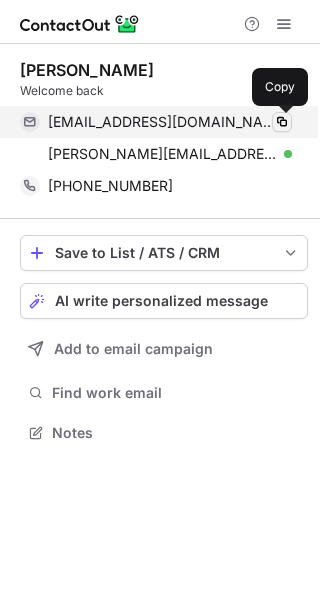 click at bounding box center [282, 122] 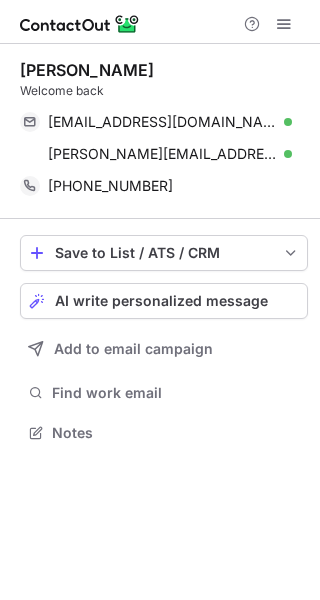 drag, startPoint x: 159, startPoint y: 65, endPoint x: -2, endPoint y: 60, distance: 161.07762 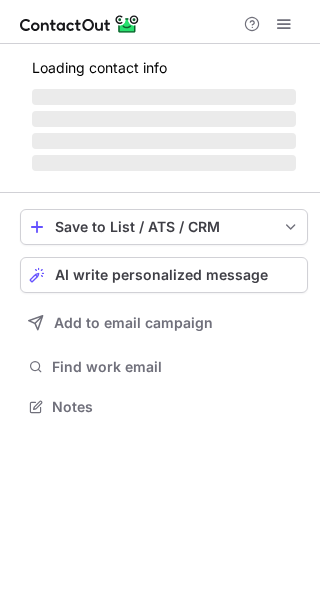 scroll, scrollTop: 0, scrollLeft: 0, axis: both 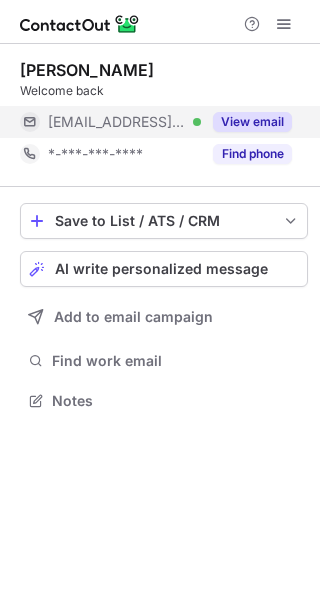 click on "View email" at bounding box center (252, 122) 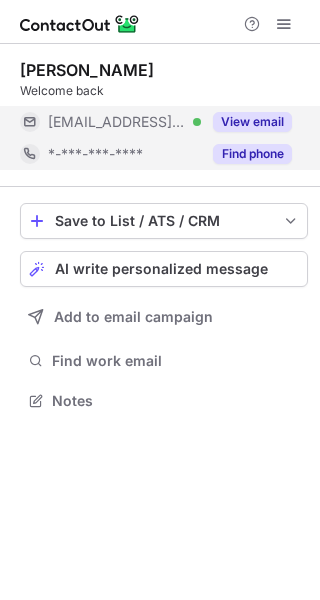 click on "Find phone" at bounding box center [252, 154] 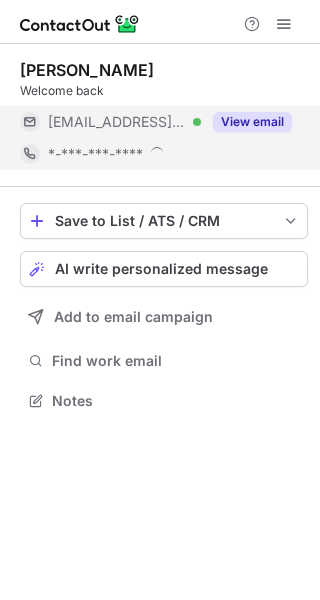 click on "View email" at bounding box center [252, 122] 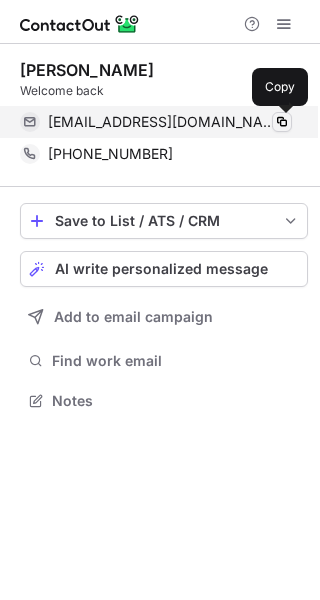 click at bounding box center [282, 122] 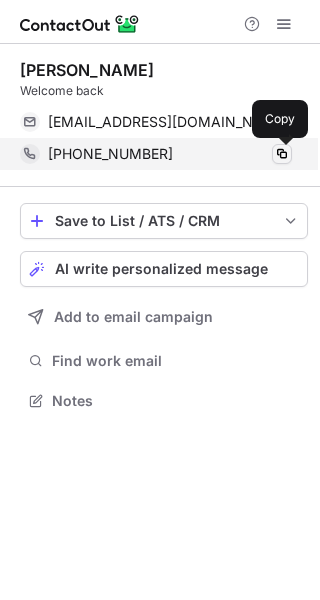 click at bounding box center (282, 154) 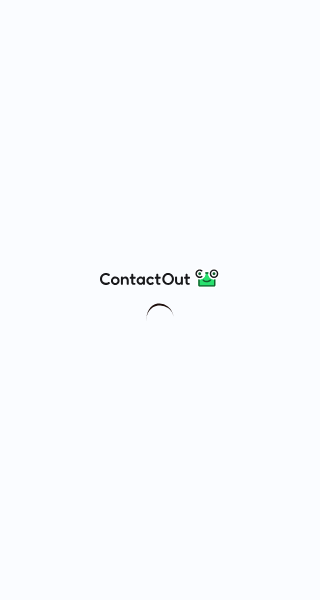 scroll, scrollTop: 0, scrollLeft: 0, axis: both 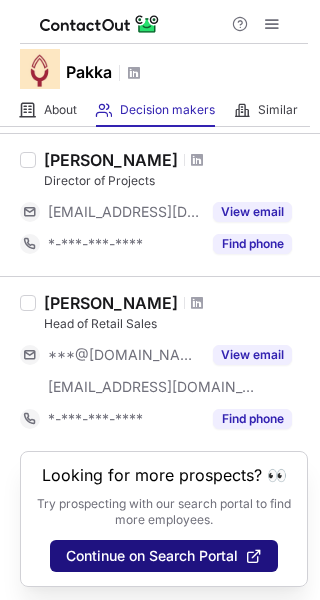 click on "Continue on Search Portal" at bounding box center [152, 556] 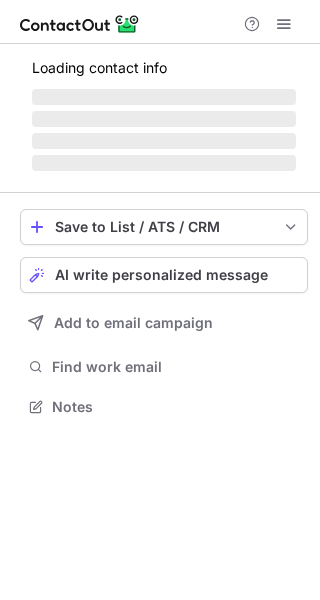 scroll, scrollTop: 0, scrollLeft: 0, axis: both 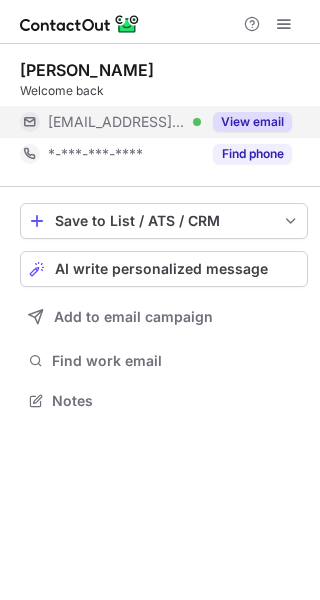 click on "View email" at bounding box center [252, 122] 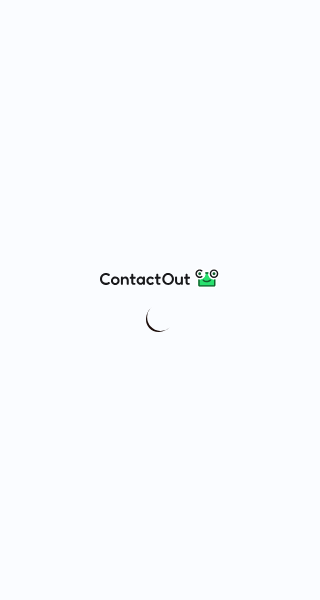 scroll, scrollTop: 0, scrollLeft: 0, axis: both 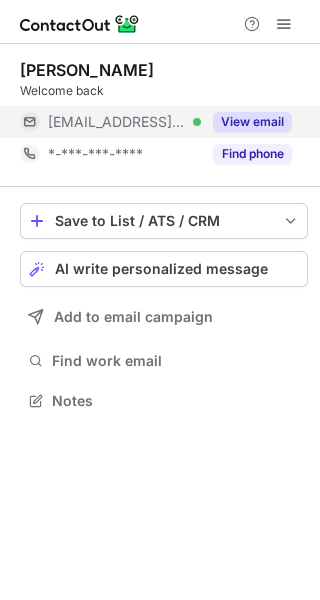 click on "View email" at bounding box center (252, 122) 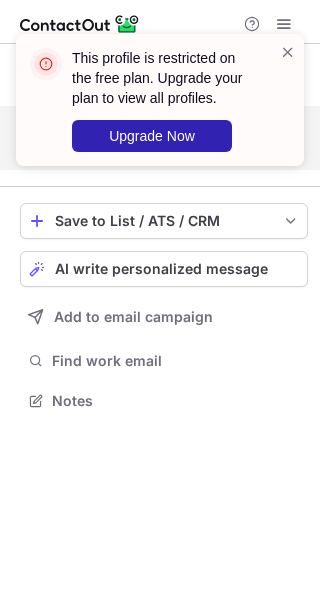 click on "This profile is restricted on the free plan. Upgrade your plan to view all profiles. Upgrade Now" at bounding box center (160, 108) 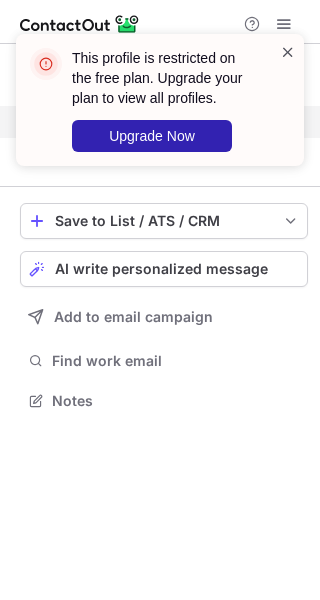 click at bounding box center [288, 52] 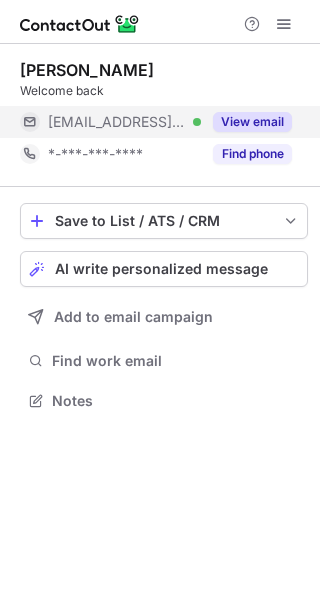 click on "This profile is restricted on the free plan. Upgrade your plan to view all profiles. Upgrade Now" at bounding box center [160, 108] 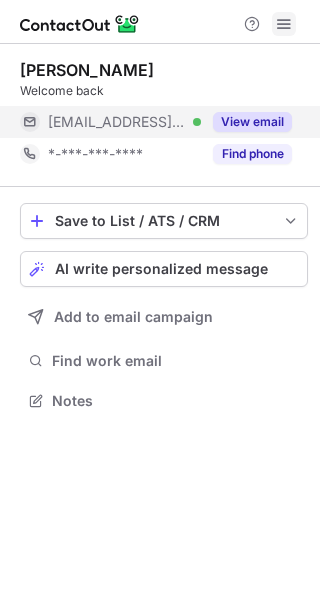 click at bounding box center (284, 24) 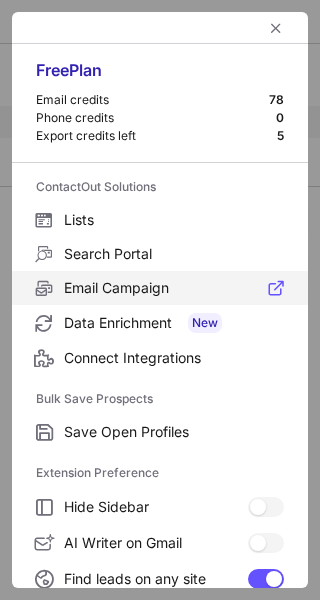 scroll, scrollTop: 232, scrollLeft: 0, axis: vertical 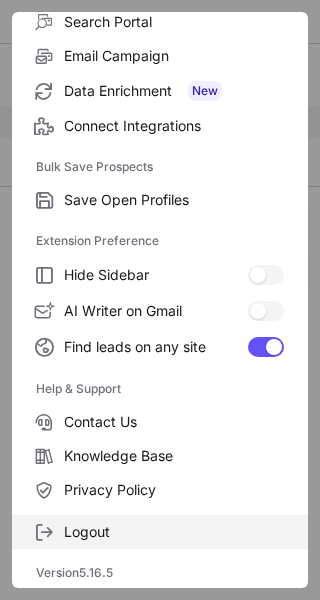 click on "Logout" at bounding box center (160, 532) 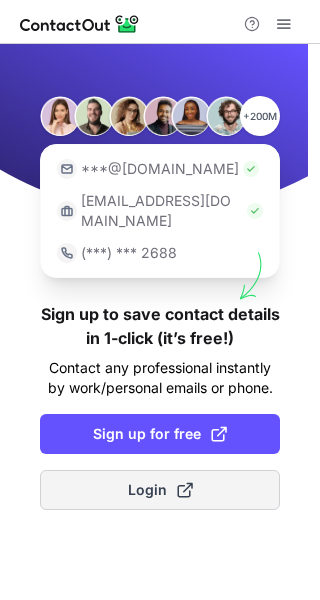 click at bounding box center (185, 490) 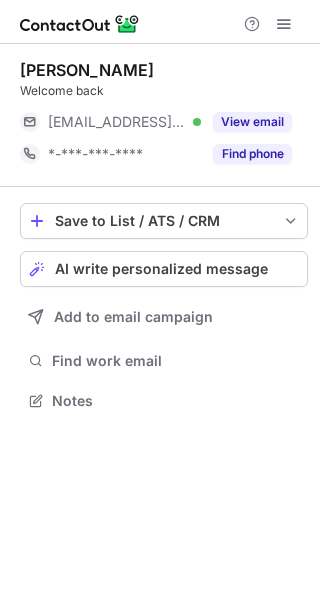 scroll, scrollTop: 0, scrollLeft: 0, axis: both 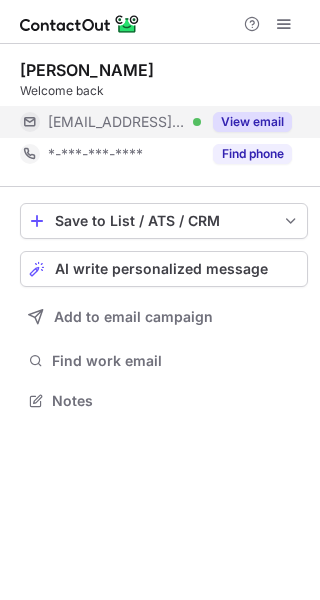 click on "View email" at bounding box center [246, 122] 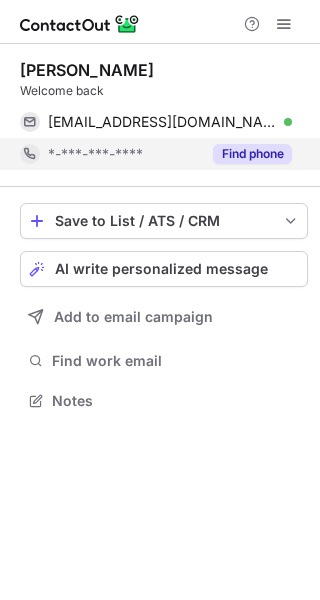 click on "Find phone" at bounding box center [246, 154] 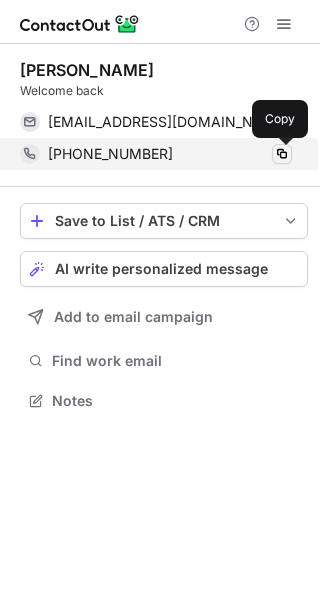 click at bounding box center (282, 154) 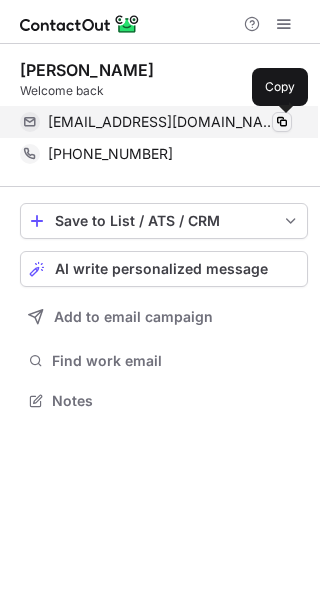 click at bounding box center [282, 122] 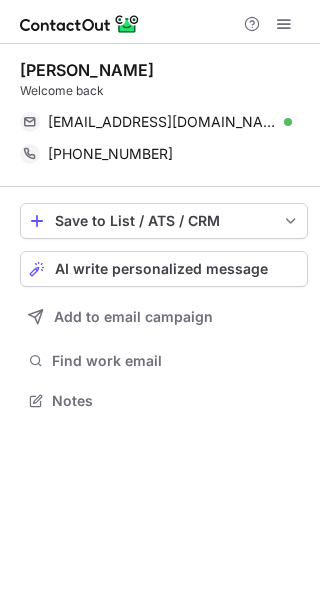 drag, startPoint x: 186, startPoint y: 62, endPoint x: 14, endPoint y: 71, distance: 172.2353 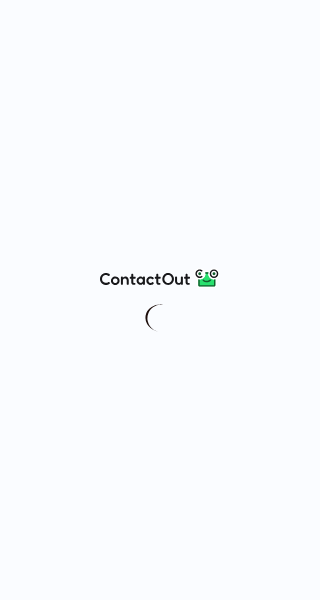 scroll, scrollTop: 0, scrollLeft: 0, axis: both 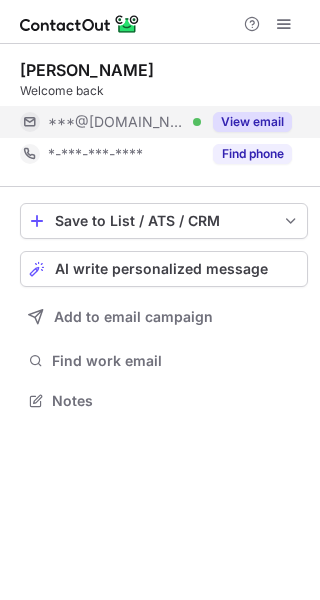 click on "View email" at bounding box center (252, 122) 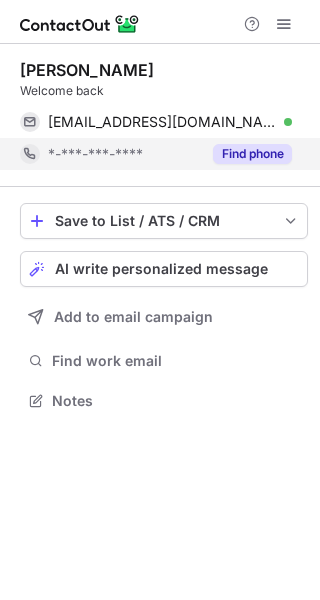 click on "Find phone" at bounding box center [252, 154] 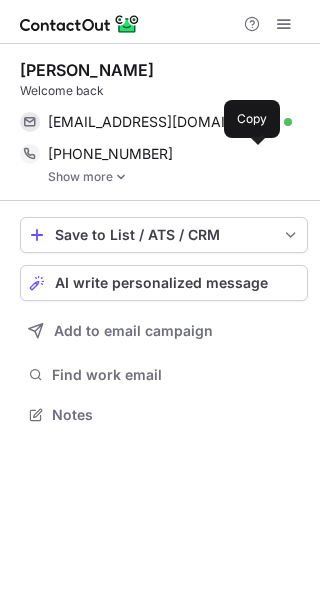 scroll, scrollTop: 10, scrollLeft: 10, axis: both 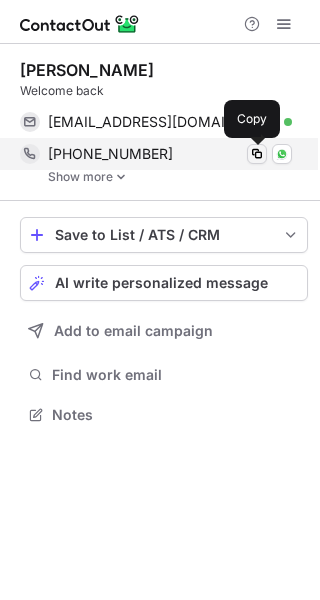 click at bounding box center [257, 154] 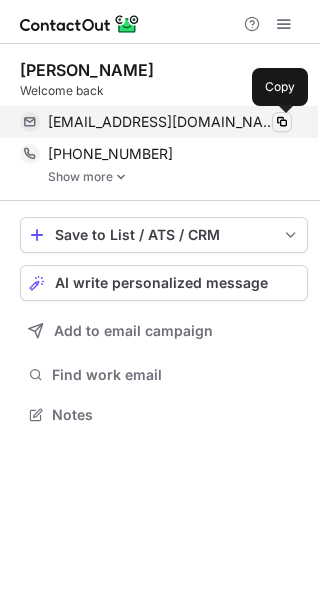click at bounding box center (282, 122) 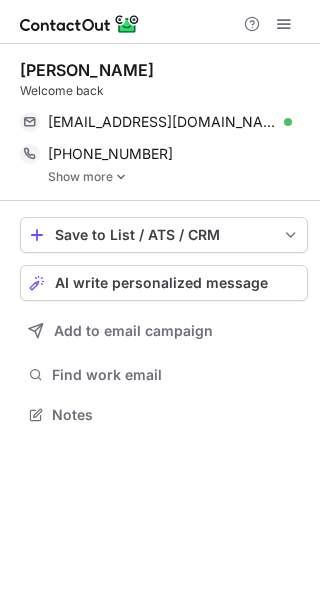 click on "Show more" at bounding box center (178, 177) 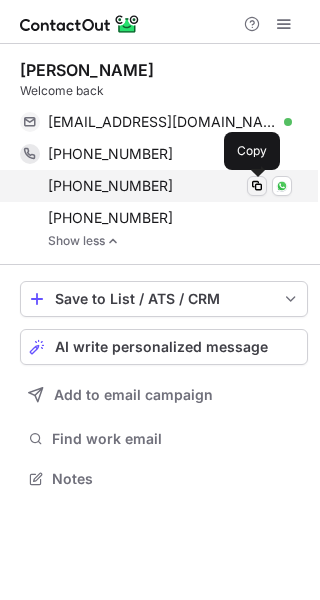 click at bounding box center [257, 186] 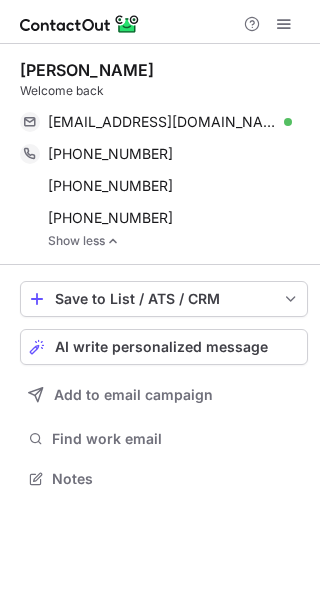drag, startPoint x: 243, startPoint y: 65, endPoint x: 23, endPoint y: 73, distance: 220.1454 